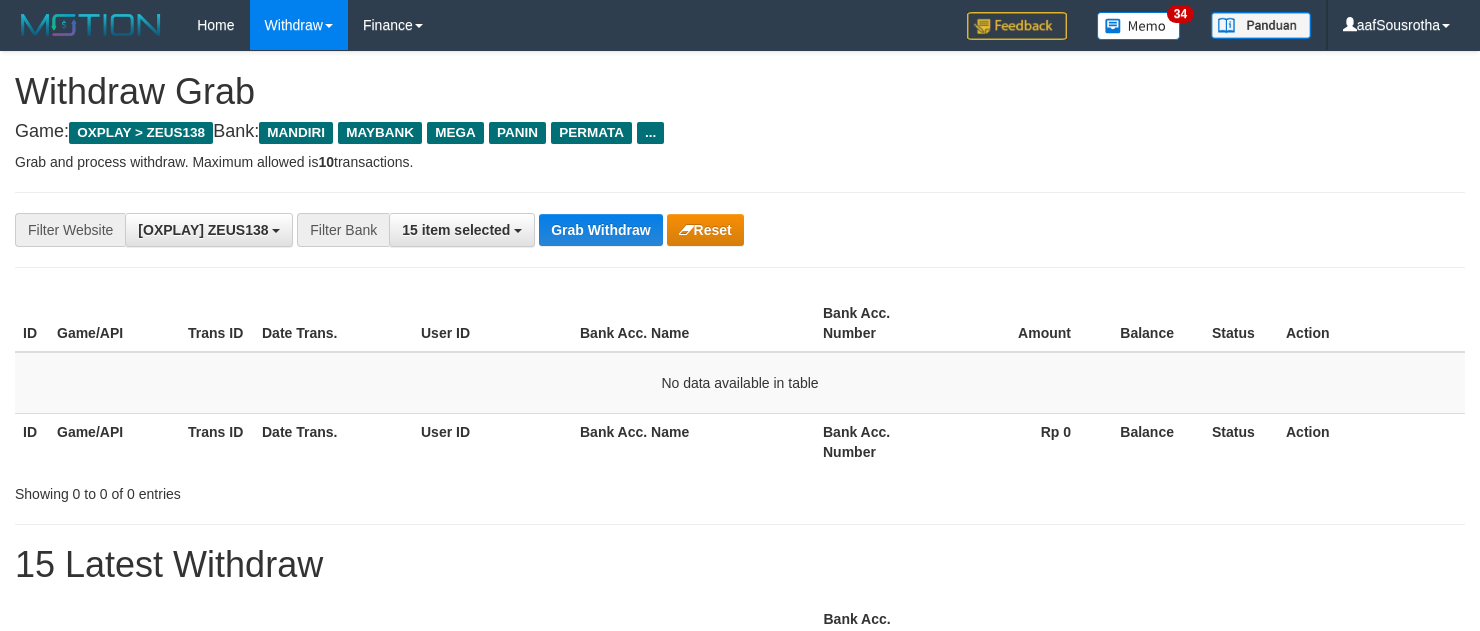scroll, scrollTop: 0, scrollLeft: 0, axis: both 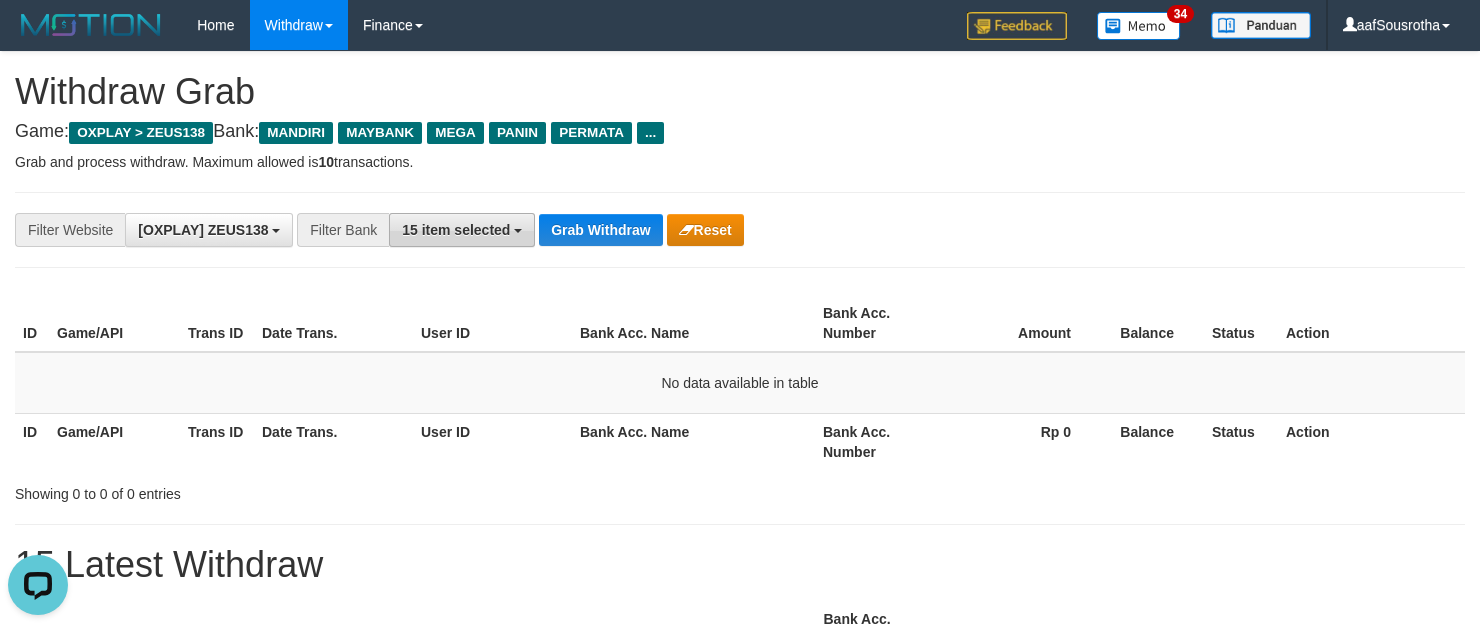 click on "15 item selected" at bounding box center [203, 230] 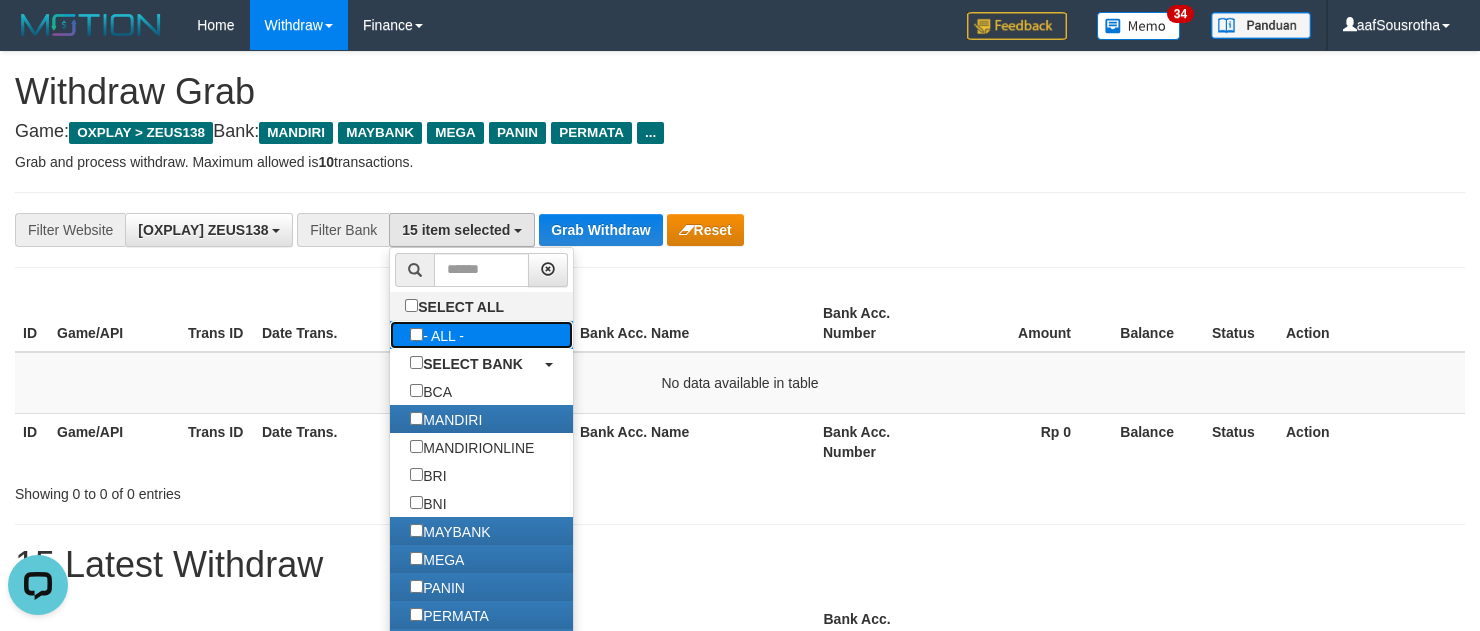 click on "- ALL -" at bounding box center (457, 306) 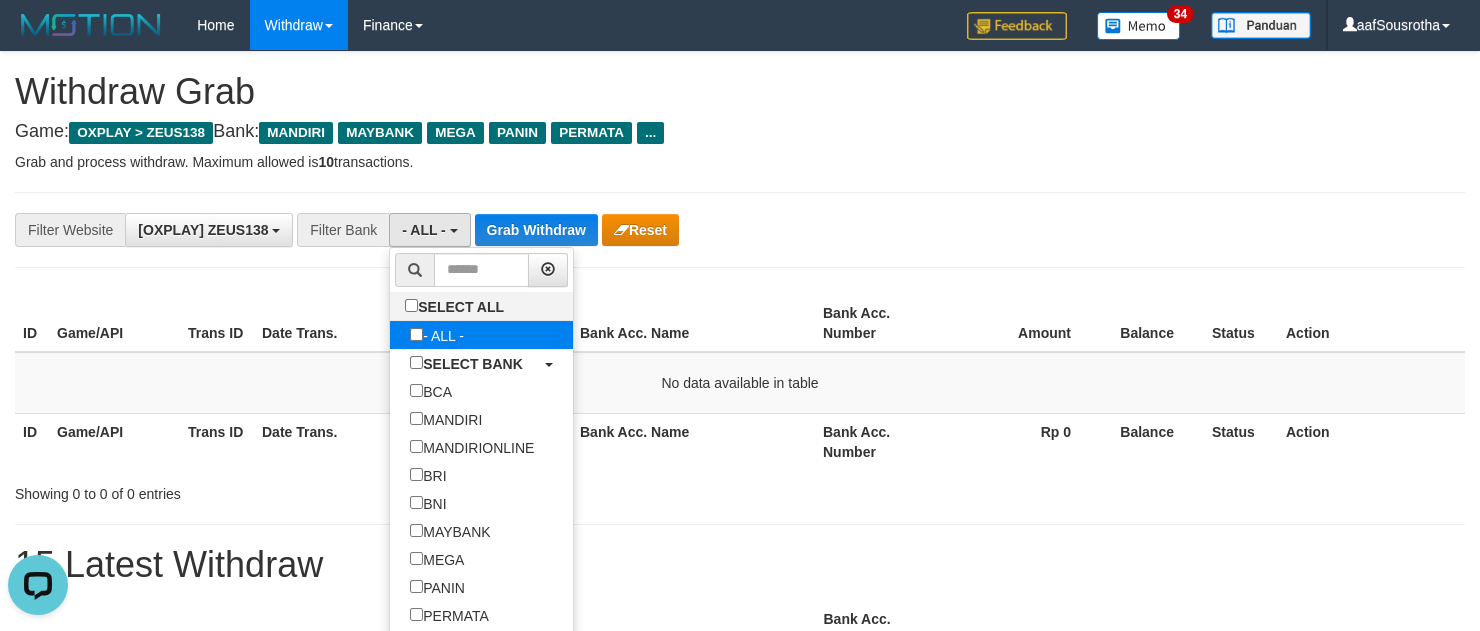 scroll, scrollTop: 50, scrollLeft: 0, axis: vertical 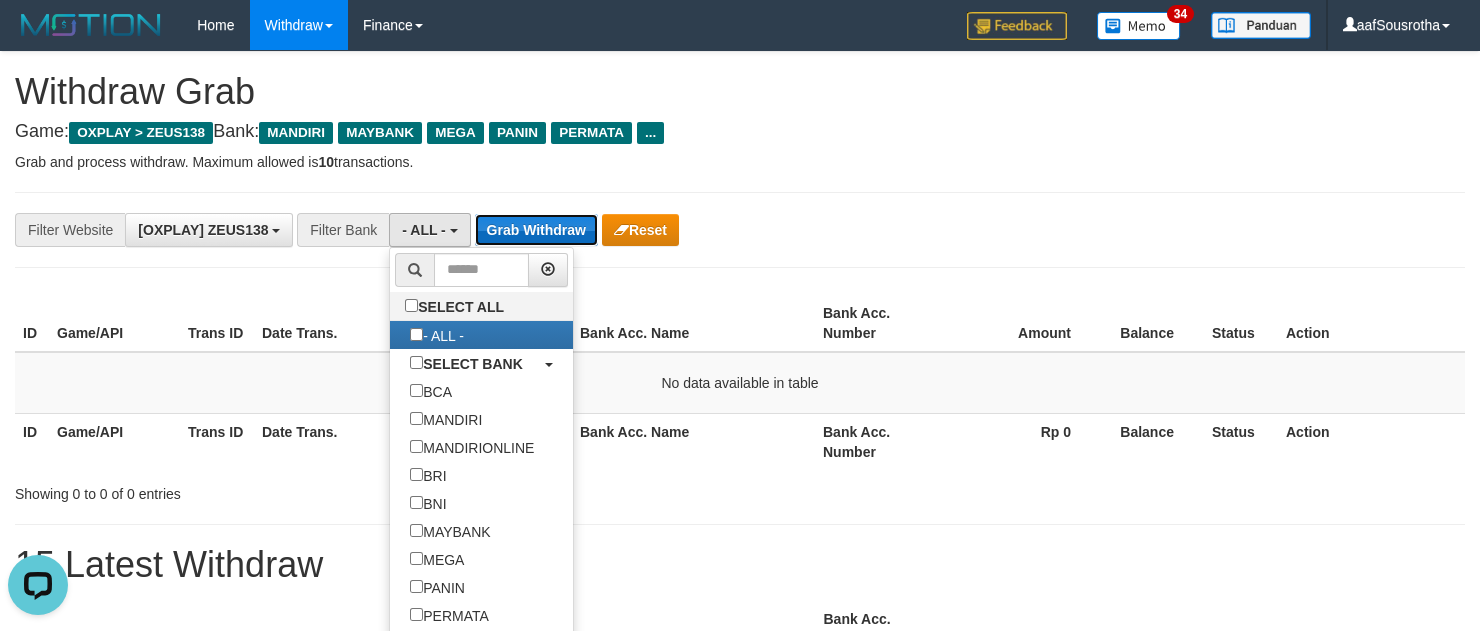 click on "Grab Withdraw" at bounding box center [536, 230] 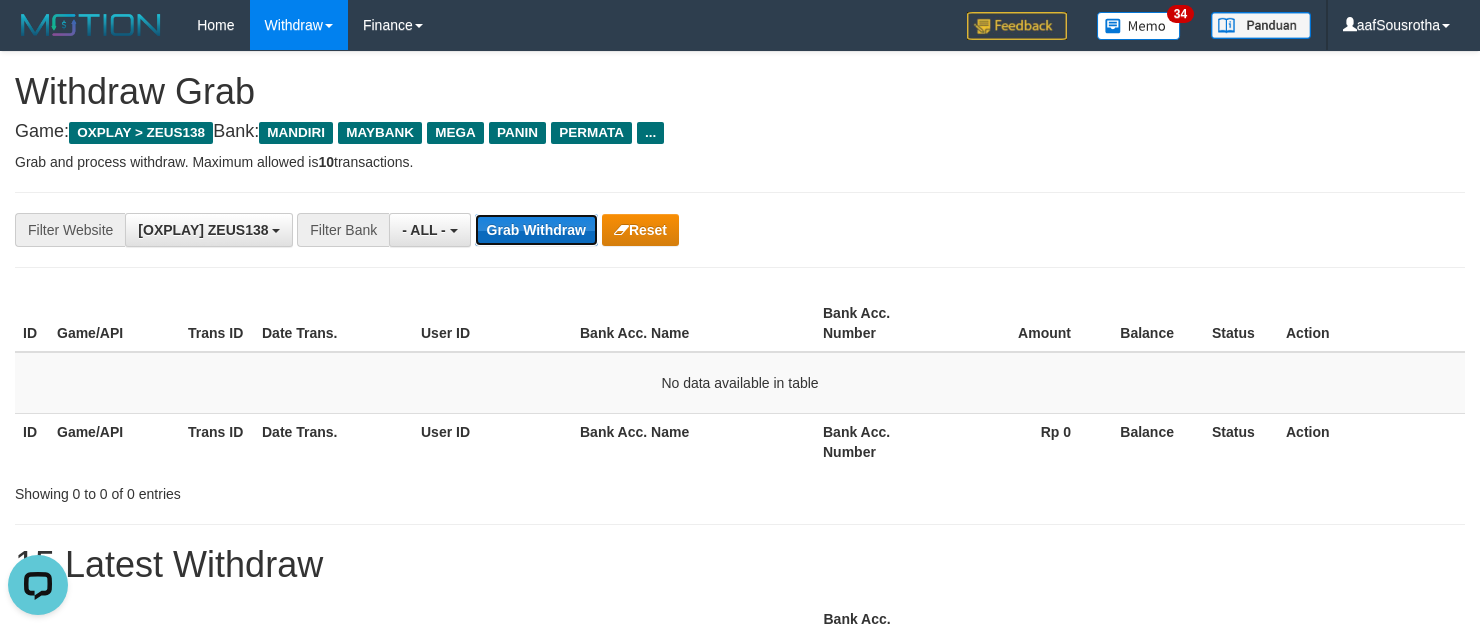 click on "Grab Withdraw" at bounding box center [536, 230] 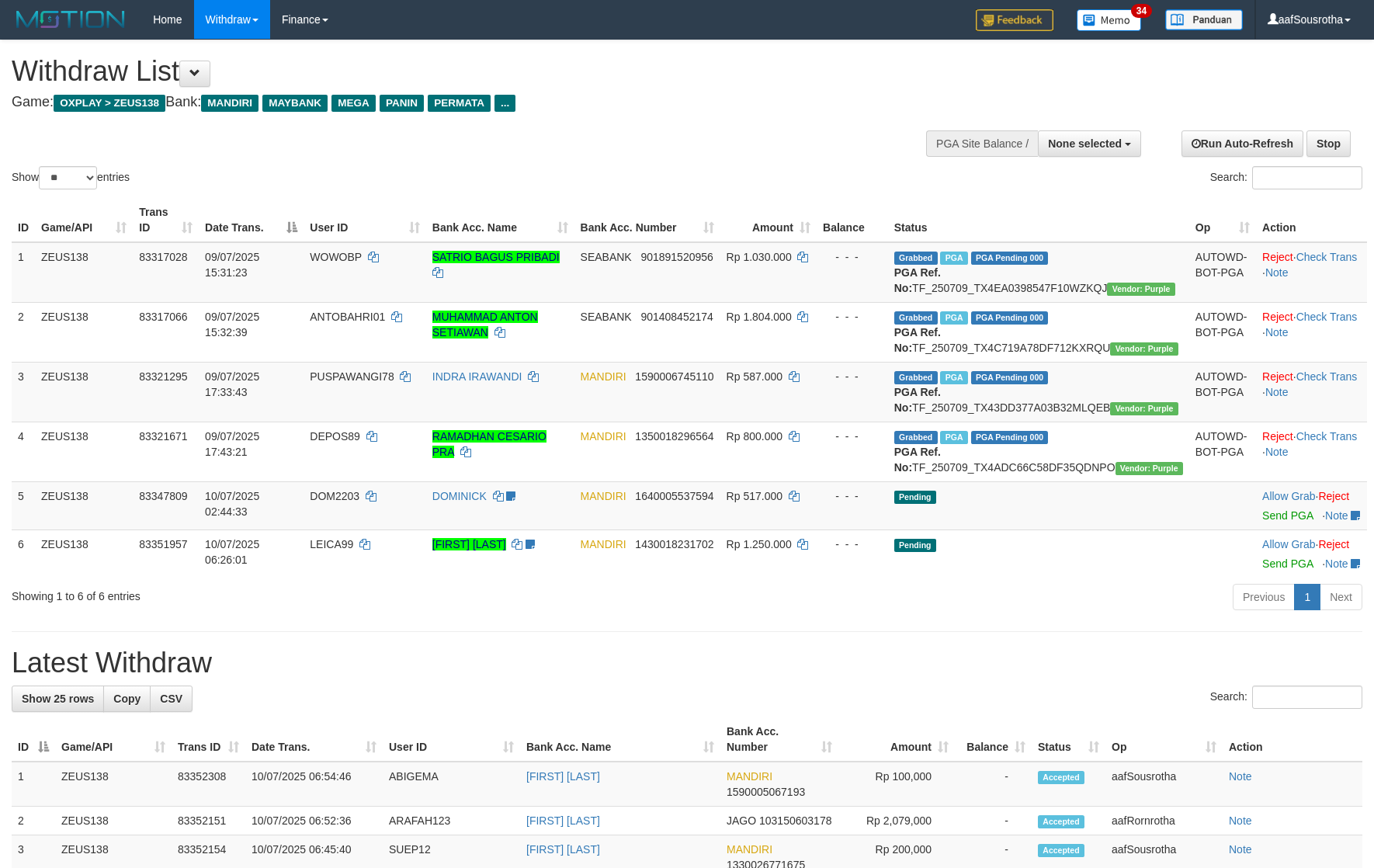 scroll, scrollTop: 0, scrollLeft: 0, axis: both 